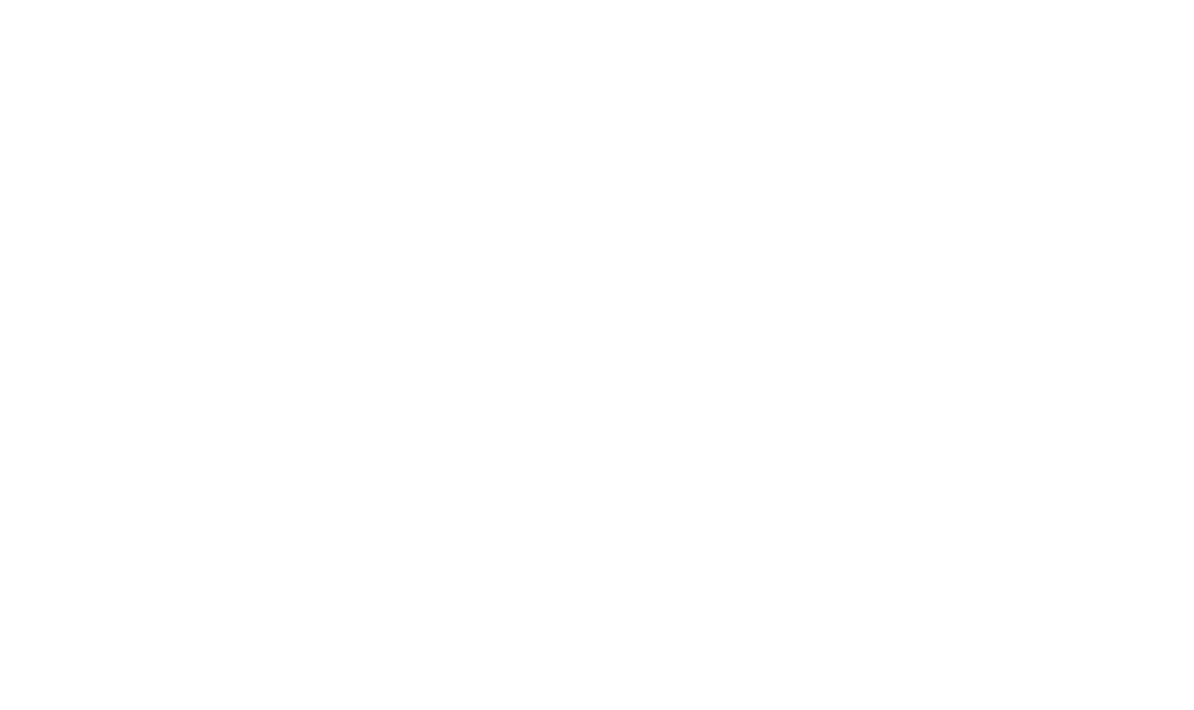 scroll, scrollTop: 0, scrollLeft: 0, axis: both 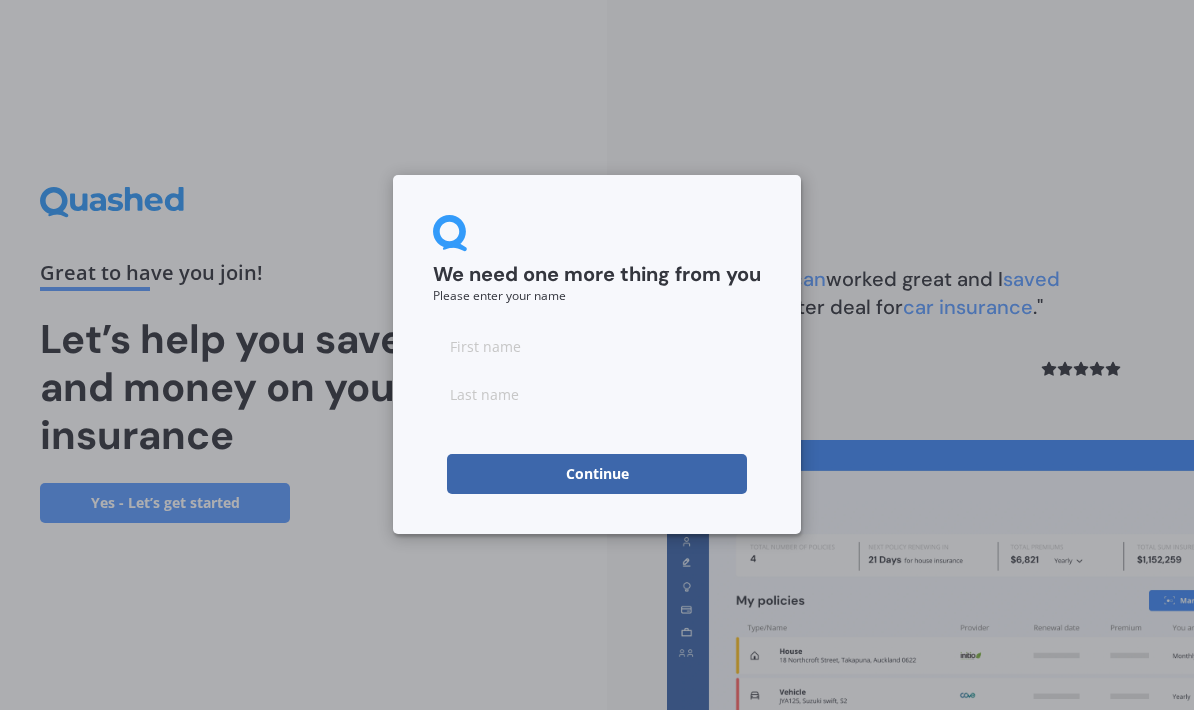 click at bounding box center [597, 346] 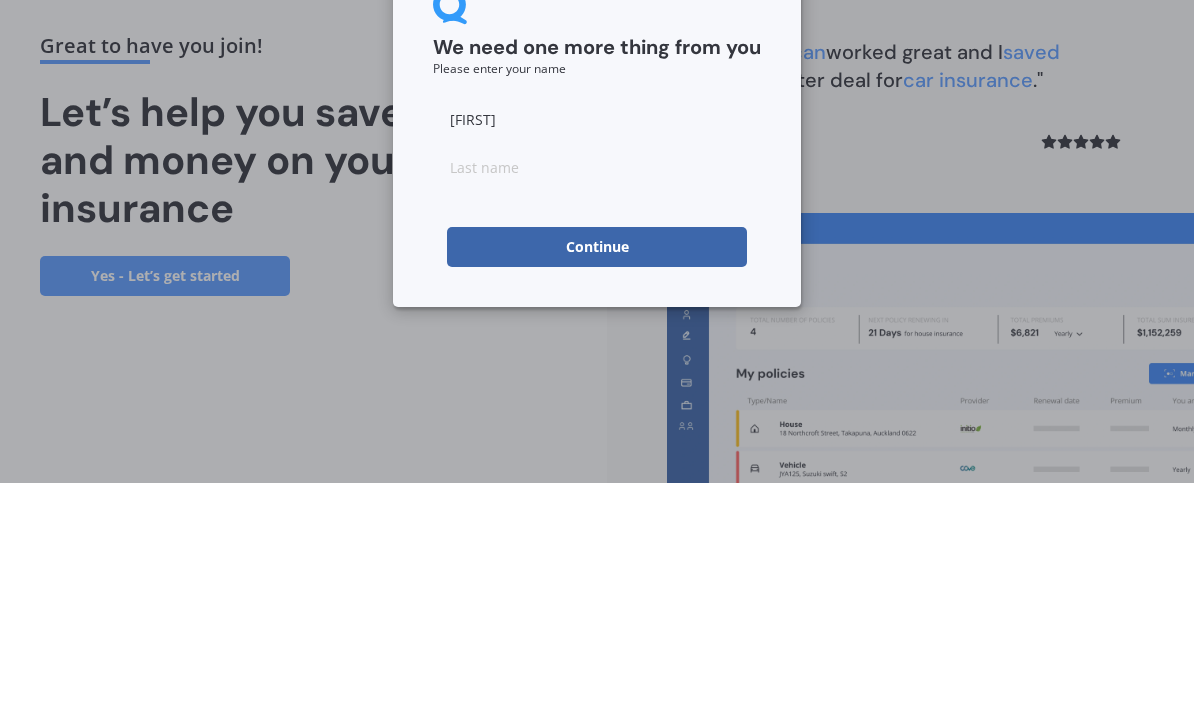 type on "[FIRST]" 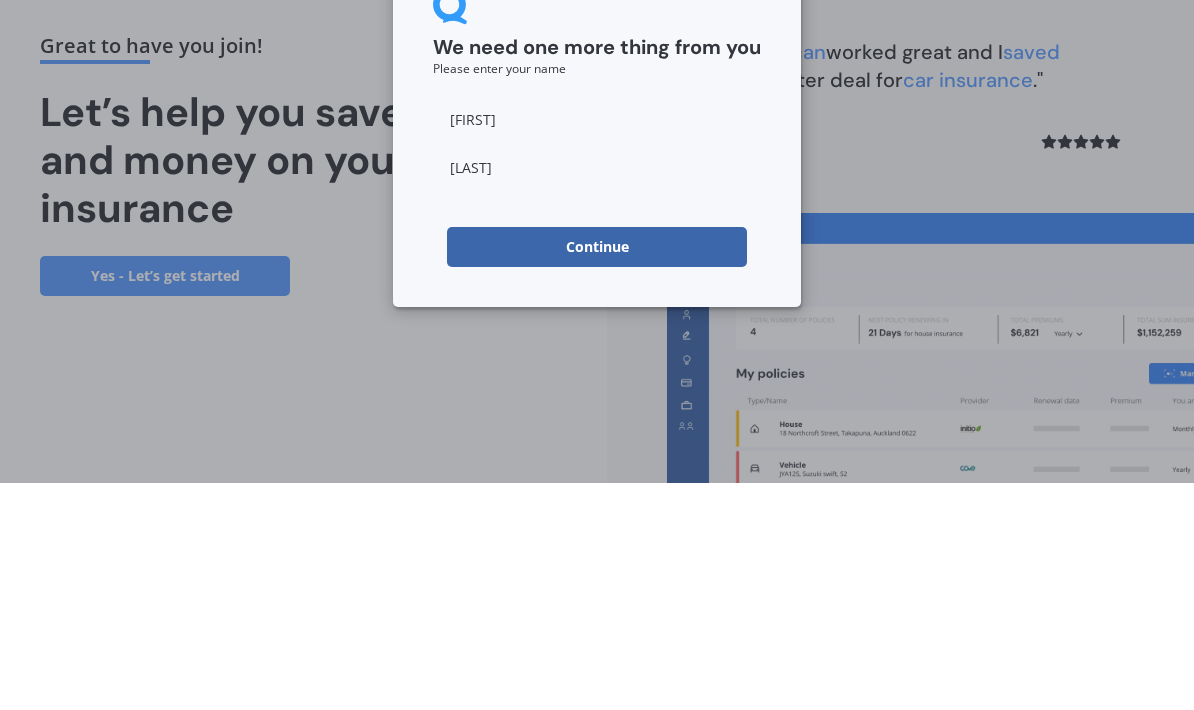 type on "[LAST]" 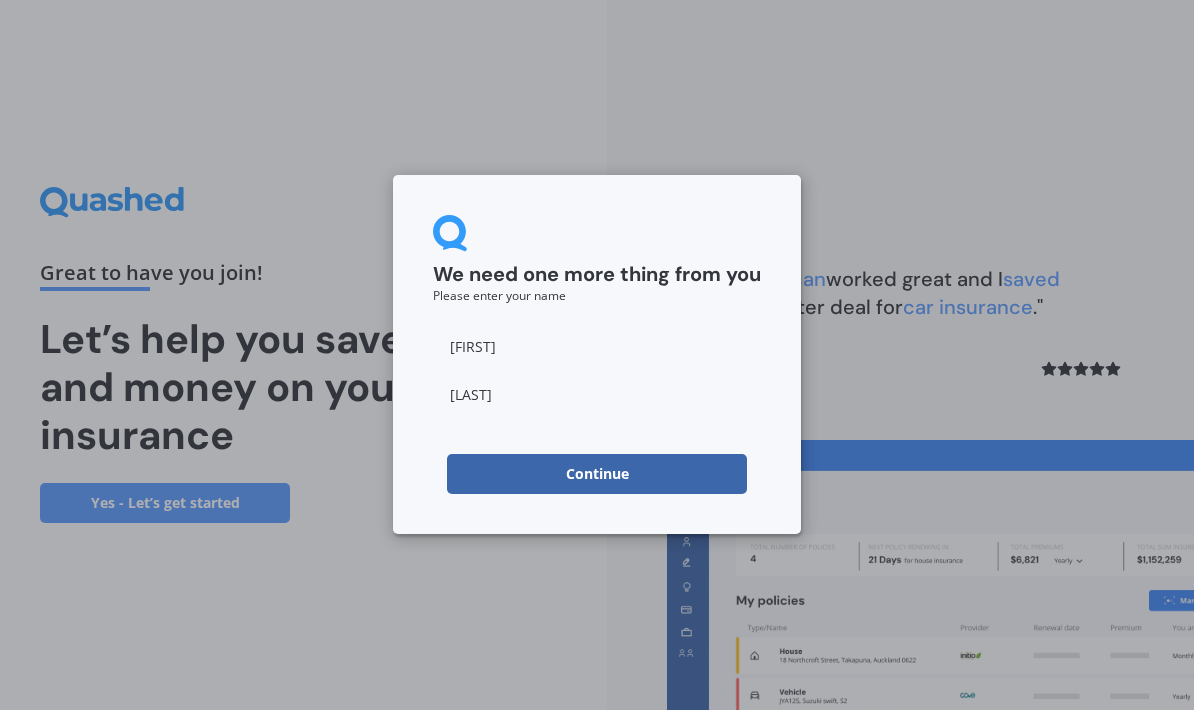 click on "Continue" at bounding box center (597, 474) 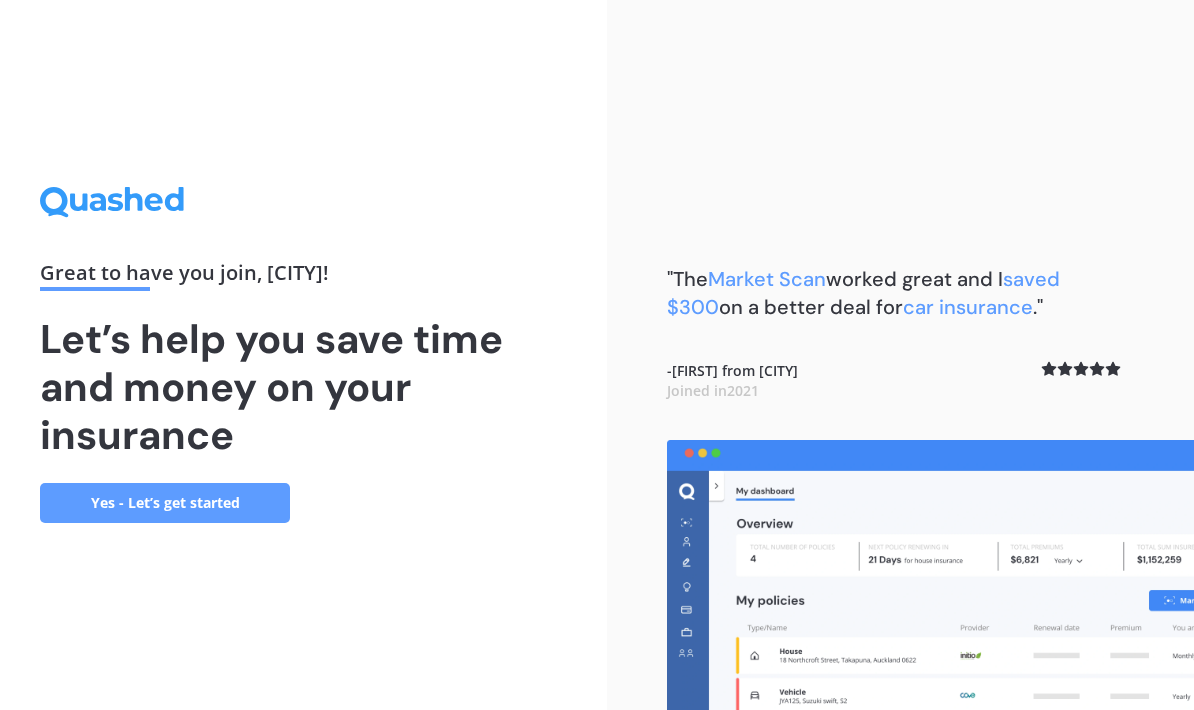click on "Yes - Let’s get started" at bounding box center (165, 503) 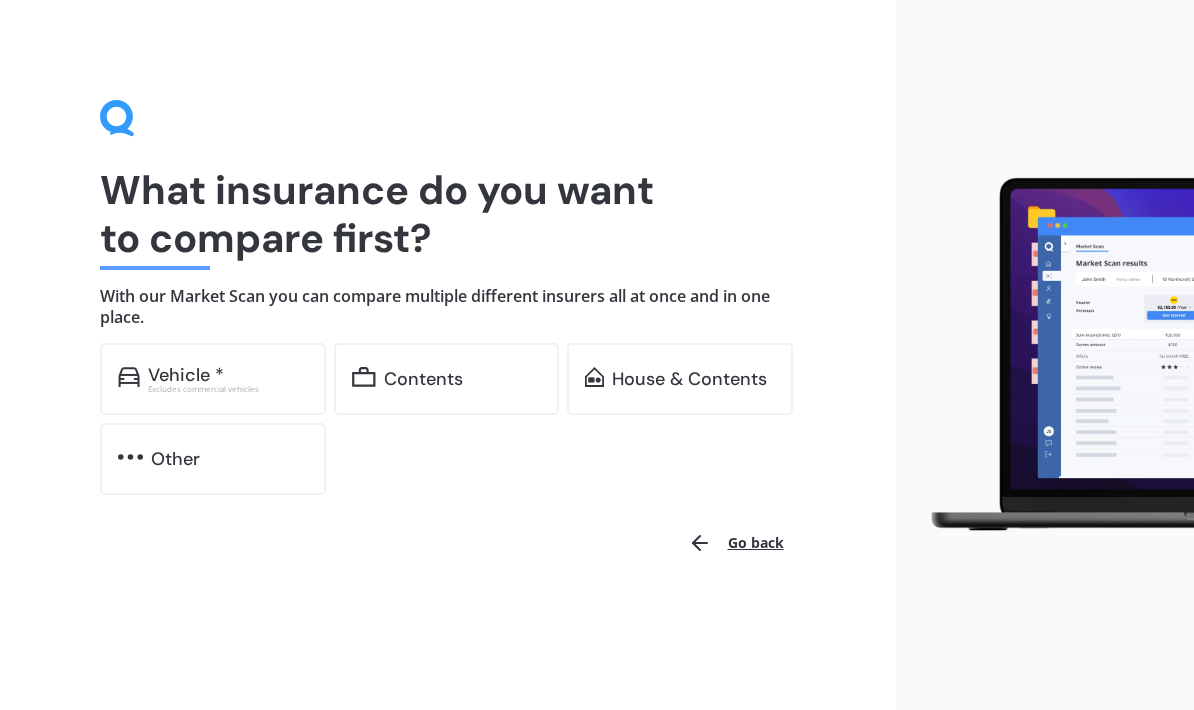scroll, scrollTop: 0, scrollLeft: 0, axis: both 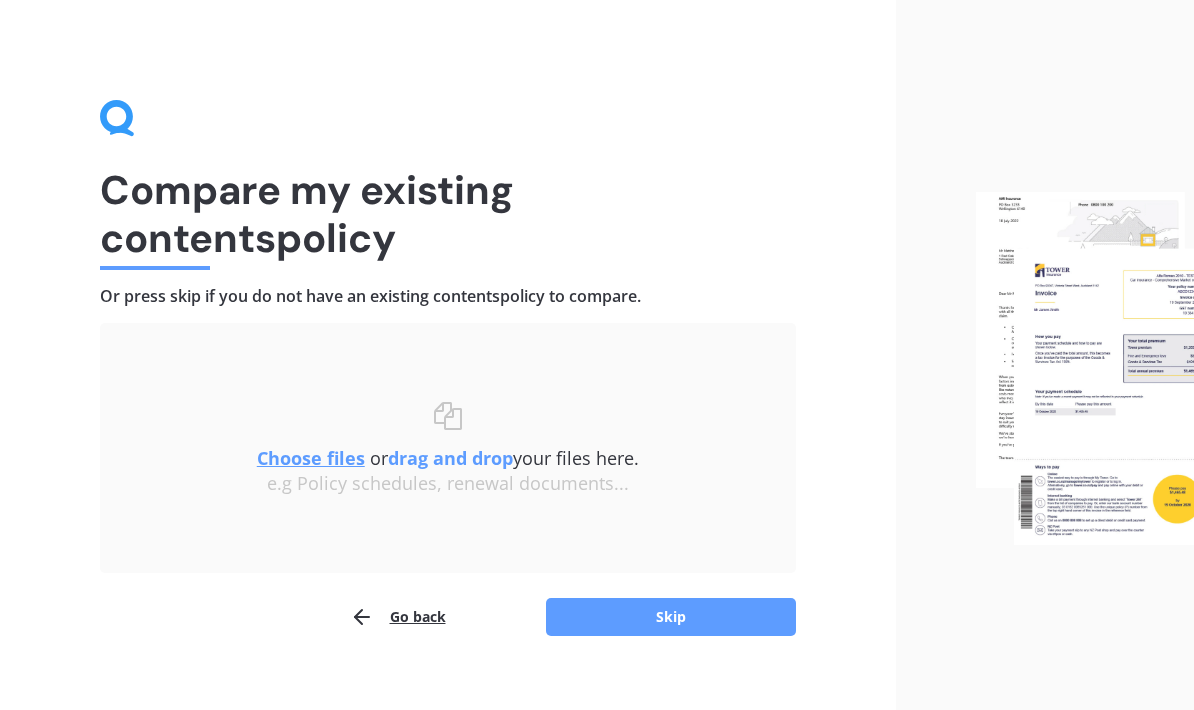 click on "Skip" at bounding box center [671, 617] 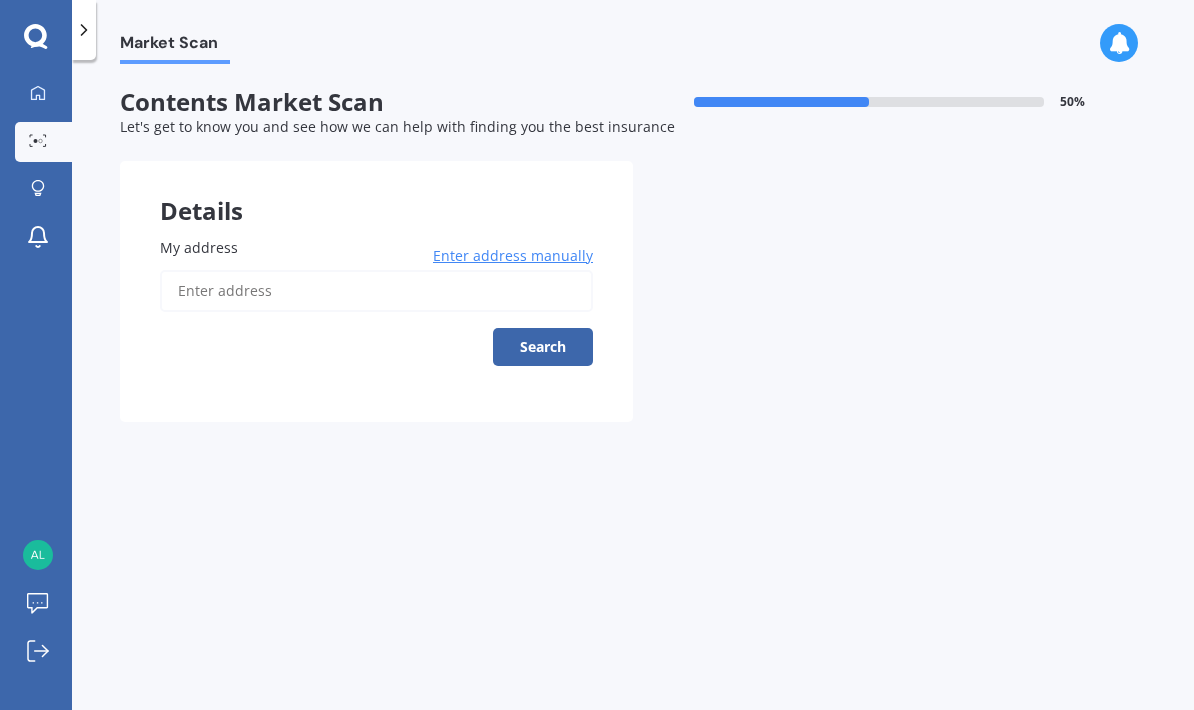 click on "My address" at bounding box center [376, 291] 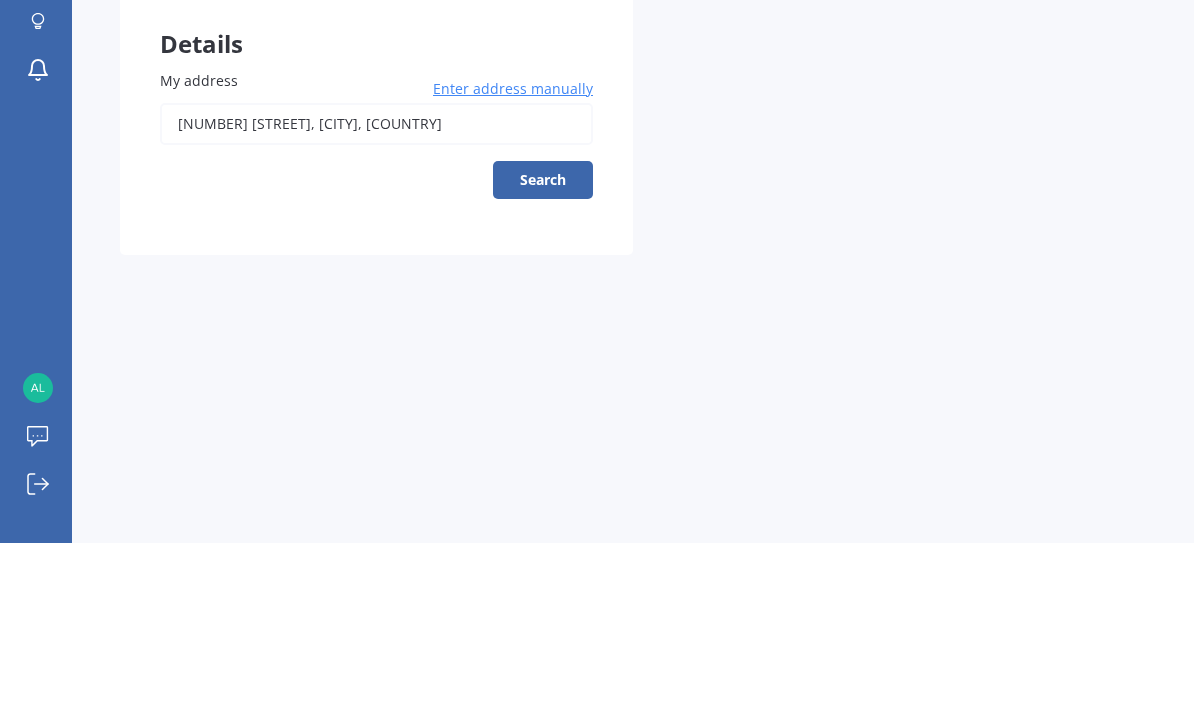 scroll, scrollTop: 80, scrollLeft: 0, axis: vertical 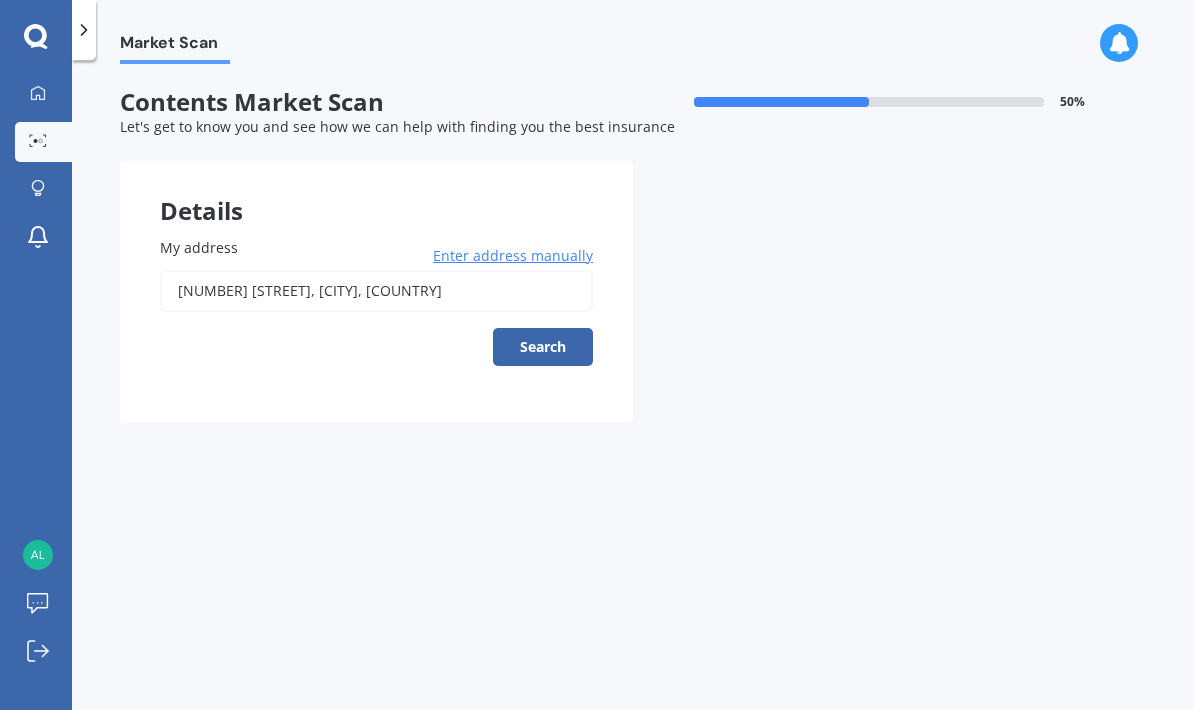 type on "[NUMBER] [STREET], [CITY] [POSTAL_CODE]" 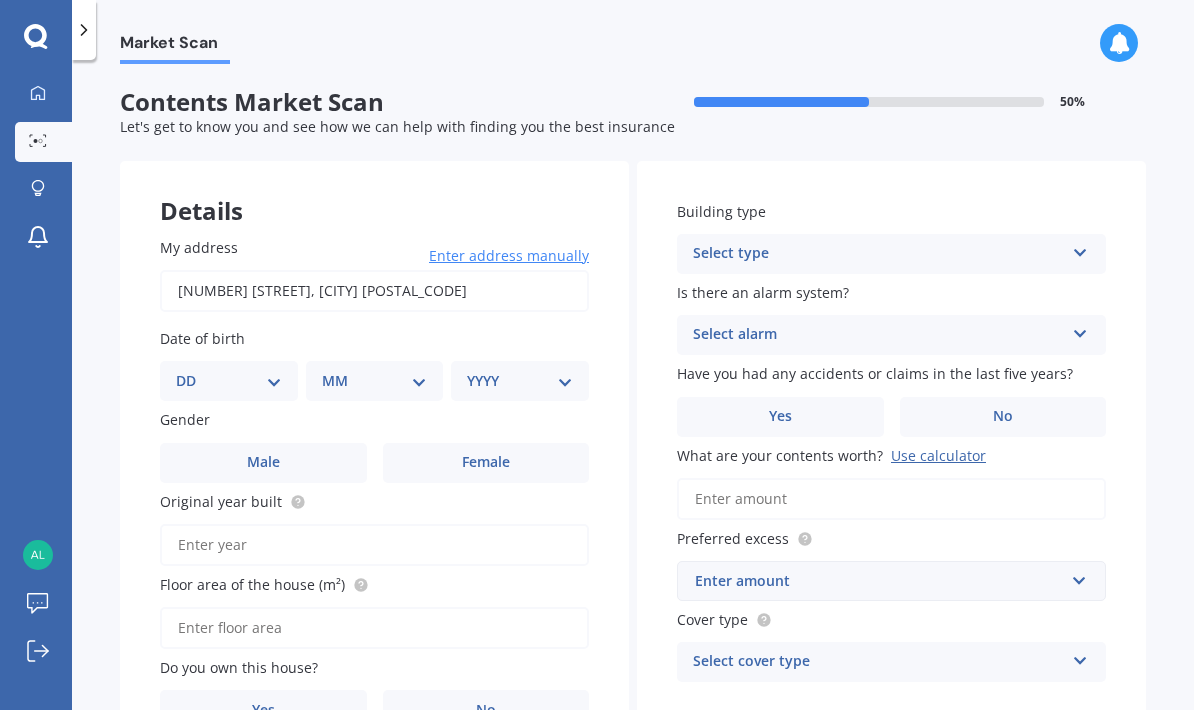 click on "DD 01 02 03 04 05 06 07 08 09 10 11 12 13 14 15 16 17 18 19 20 21 22 23 24 25 26 27 28 29 30 31" at bounding box center [229, 381] 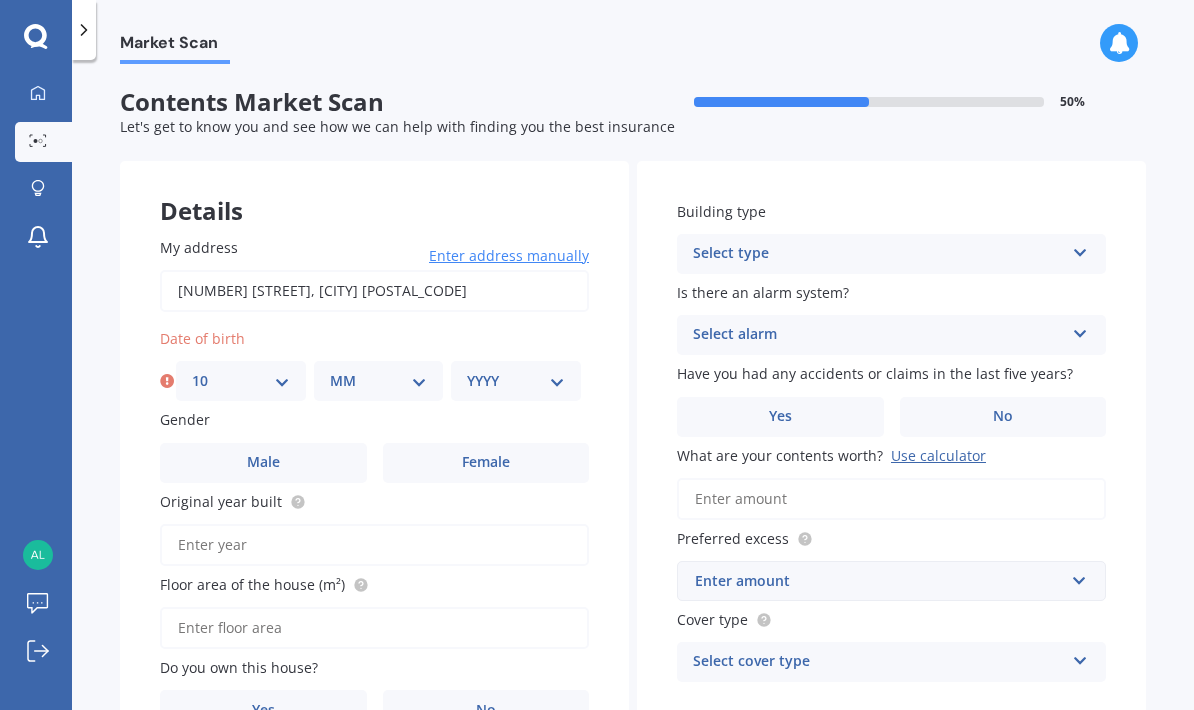 click on "MM 01 02 03 04 05 06 07 08 09 10 11 12" at bounding box center [379, 381] 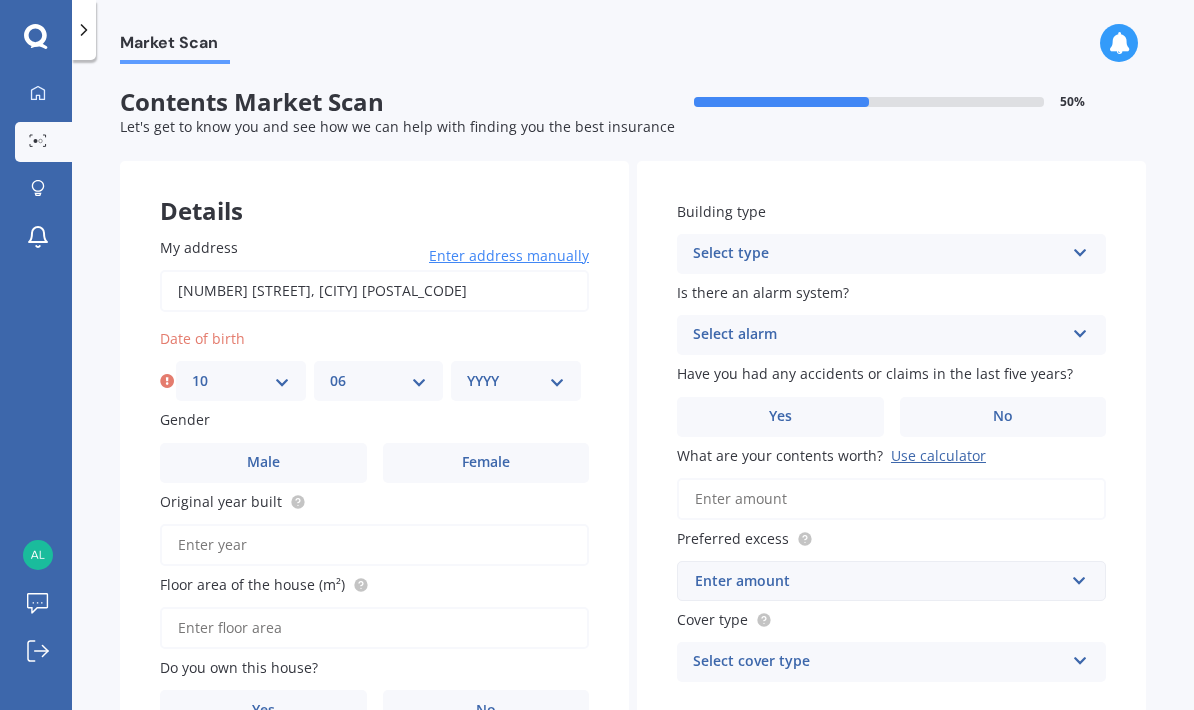 click on "YYYY 2009 2008 2007 2006 2005 2004 2003 2002 2001 2000 1999 1998 1997 1996 1995 1994 1993 1992 1991 1990 1989 1988 1987 1986 1985 1984 1983 1982 1981 1980 1979 1978 1977 1976 1975 1974 1973 1972 1971 1970 1969 1968 1967 1966 1965 1964 1963 1962 1961 1960 1959 1958 1957 1956 1955 1954 1953 1952 1951 1950 1949 1948 1947 1946 1945 1944 1943 1942 1941 1940 1939 1938 1937 1936 1935 1934 1933 1932 1931 1930 1929 1928 1927 1926 1925 1924 1923 1922 1921 1920 1919 1918 1917 1916 1915 1914 1913 1912 1911 1910" at bounding box center (516, 381) 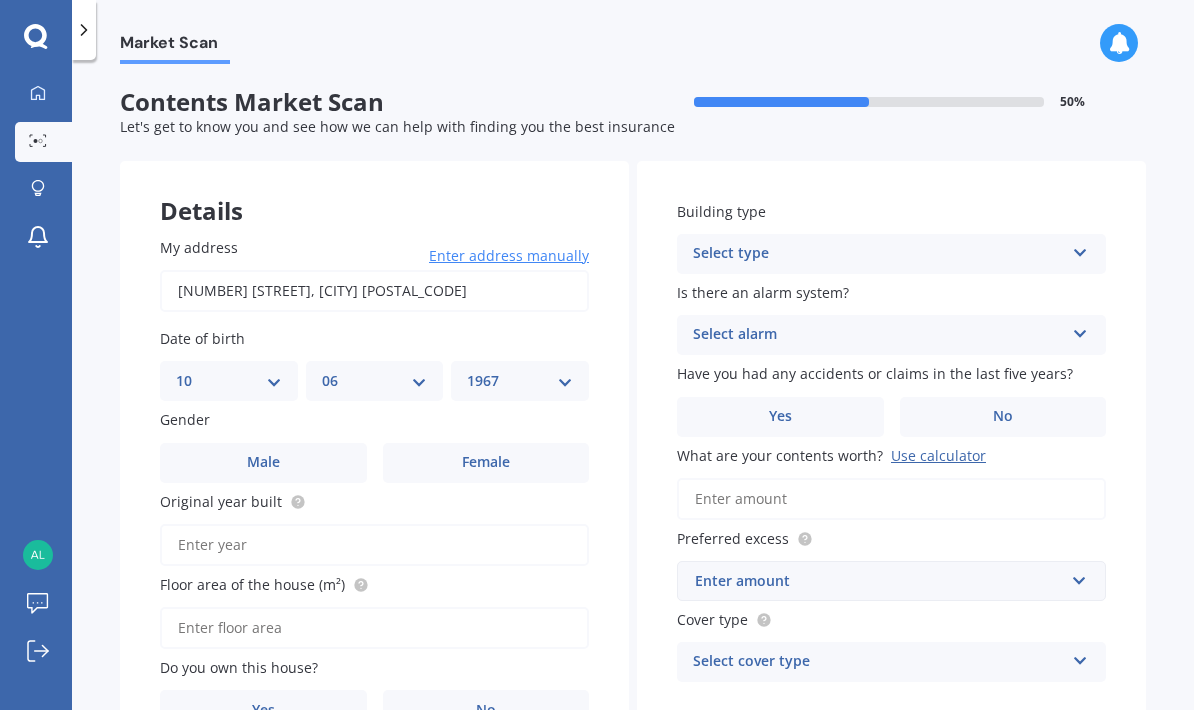 click on "Female" at bounding box center [486, 463] 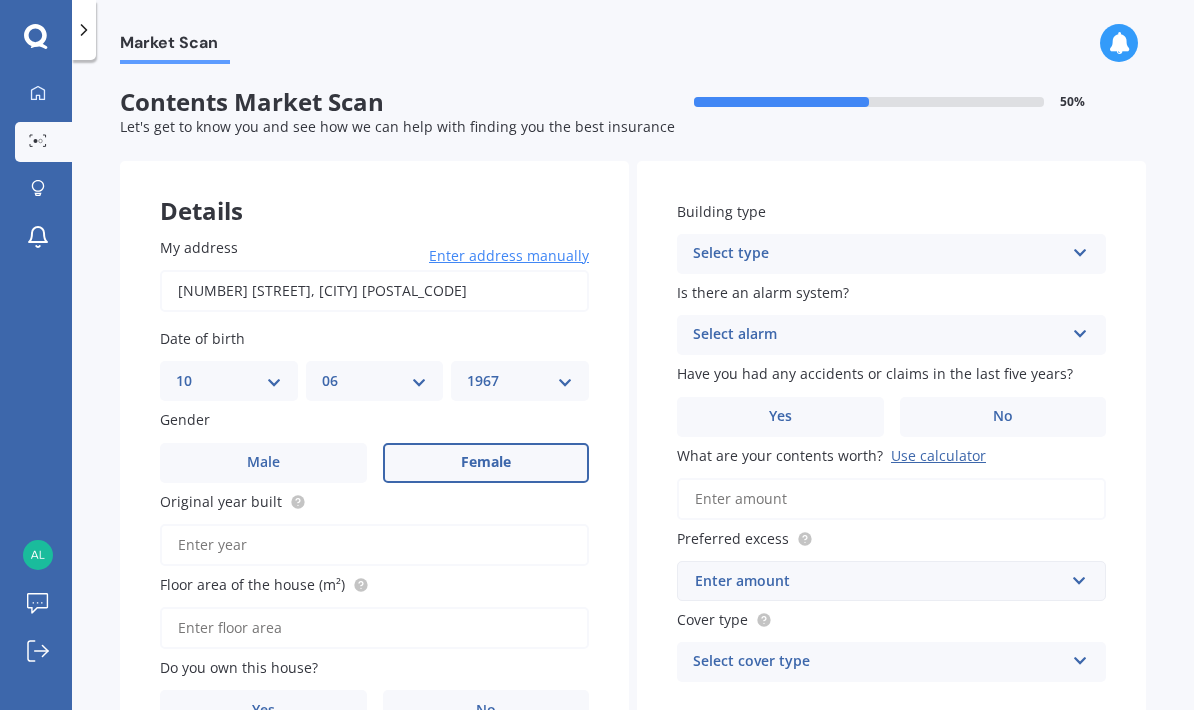 click on "Original year built" at bounding box center (374, 545) 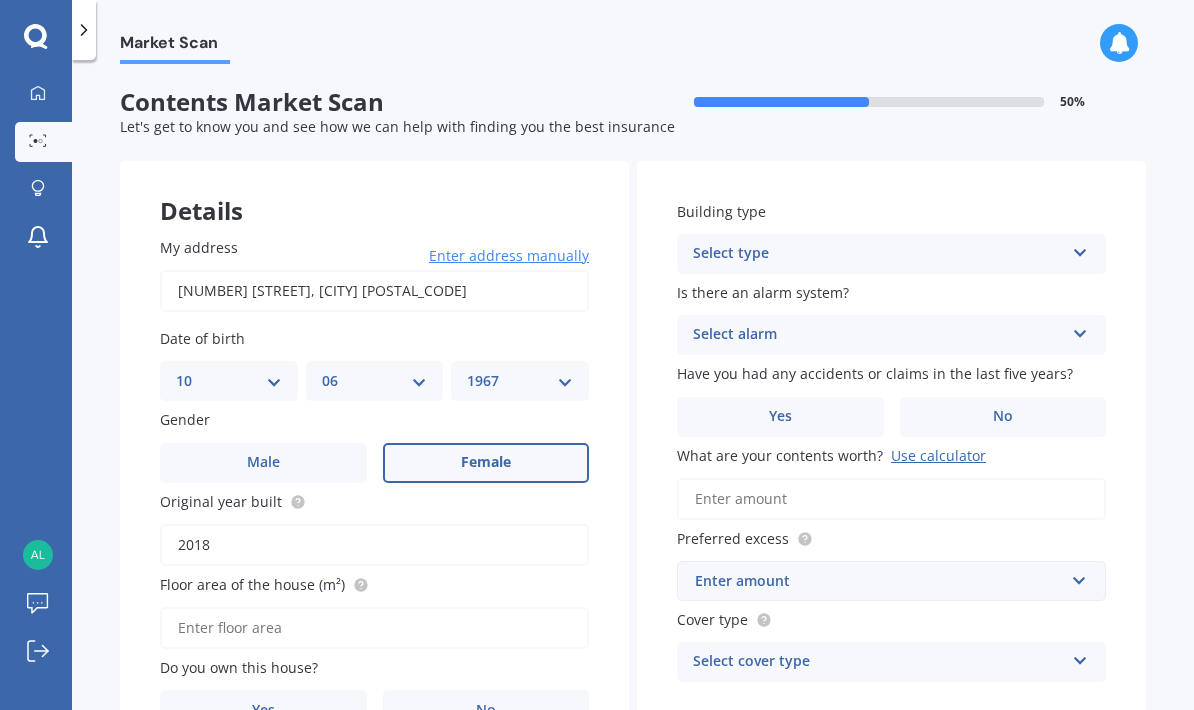 type on "2018" 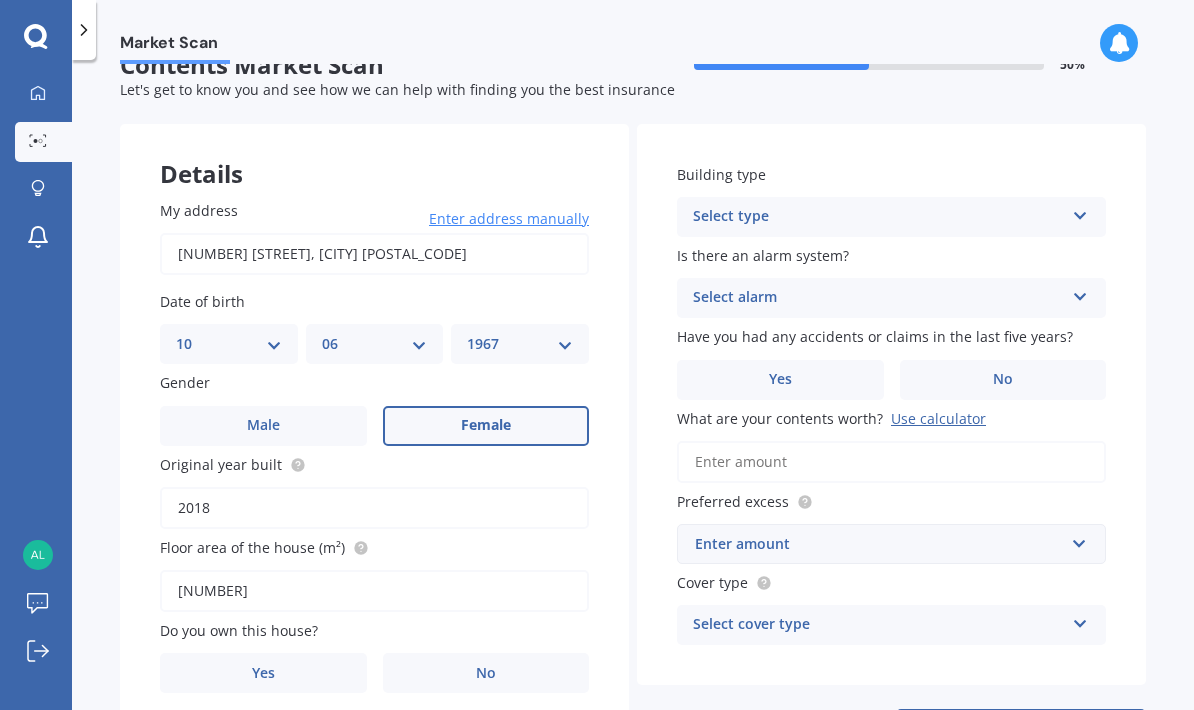 scroll, scrollTop: 36, scrollLeft: 0, axis: vertical 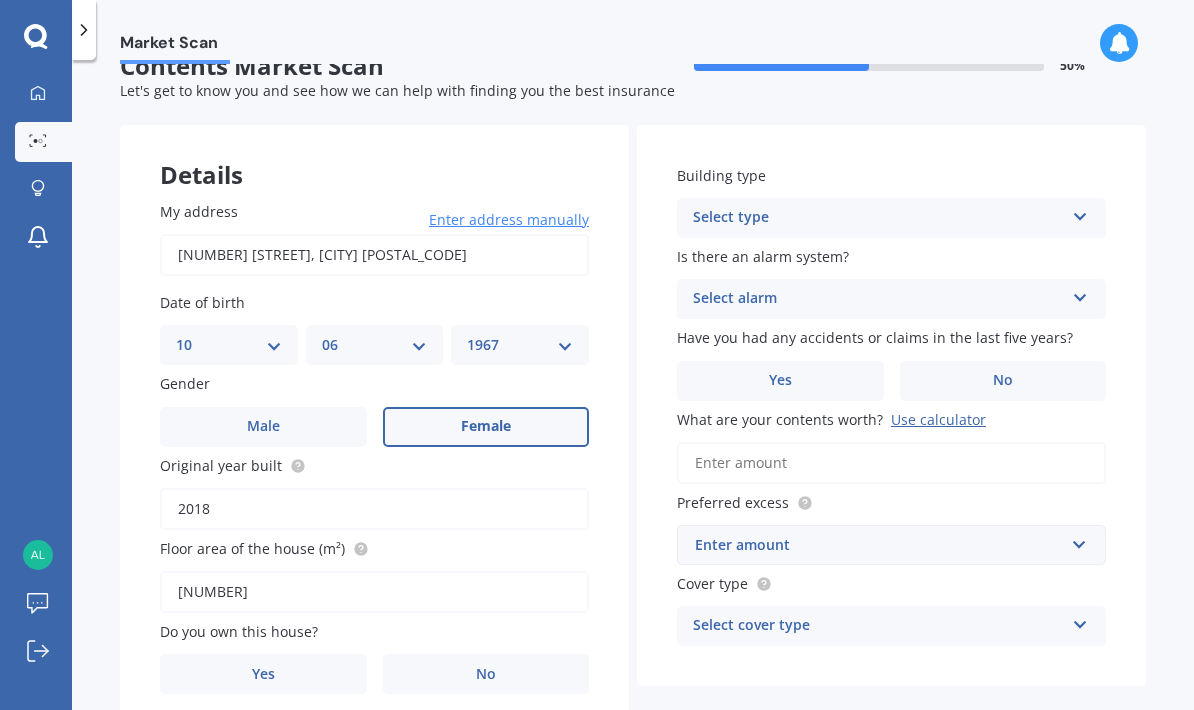 type on "[NUMBER]" 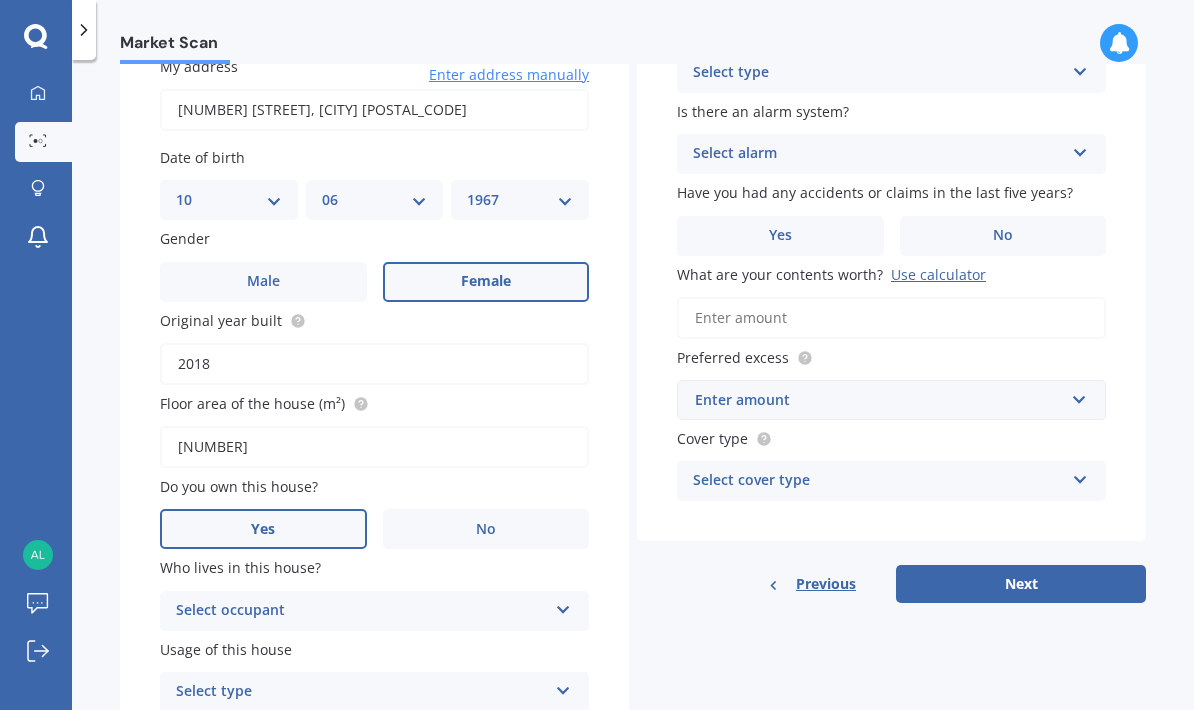 scroll, scrollTop: 180, scrollLeft: 0, axis: vertical 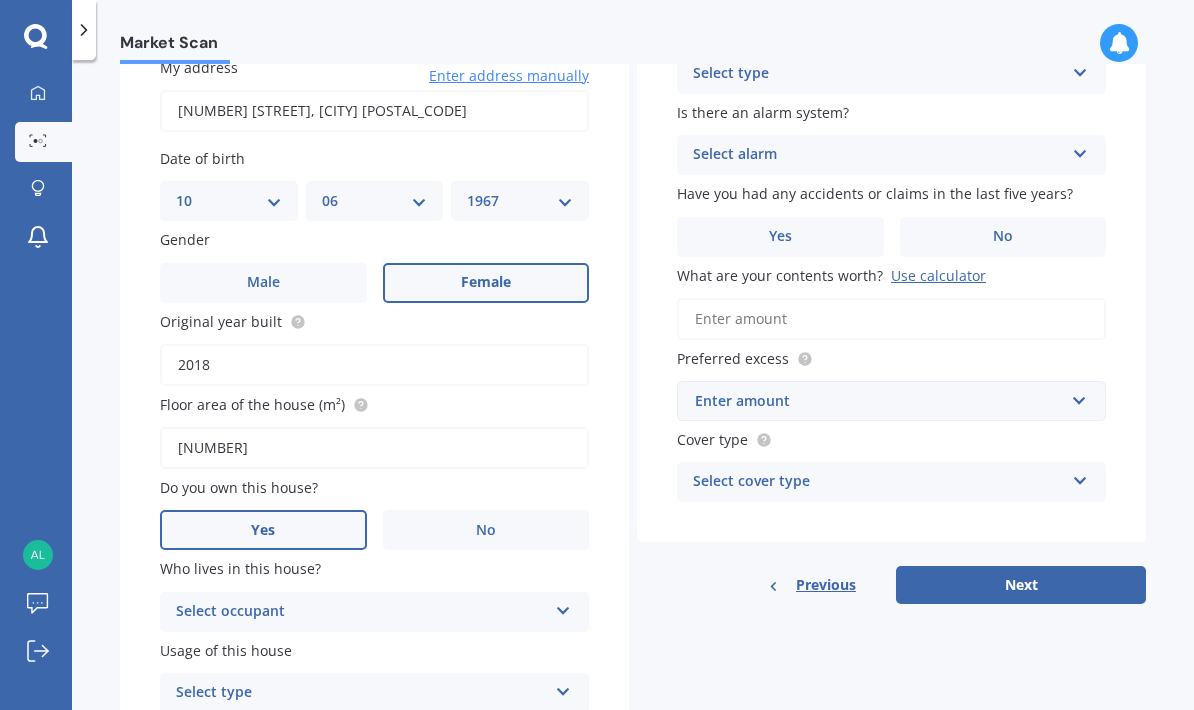click at bounding box center [563, 607] 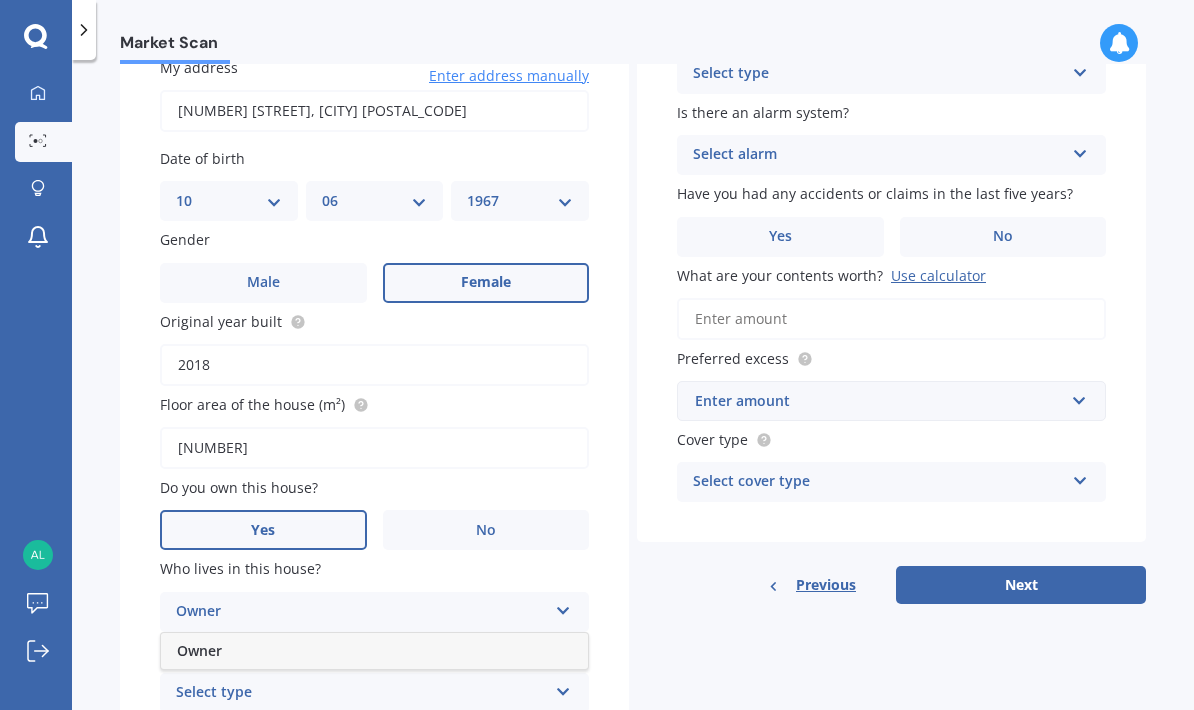 click on "Owner" at bounding box center [374, 651] 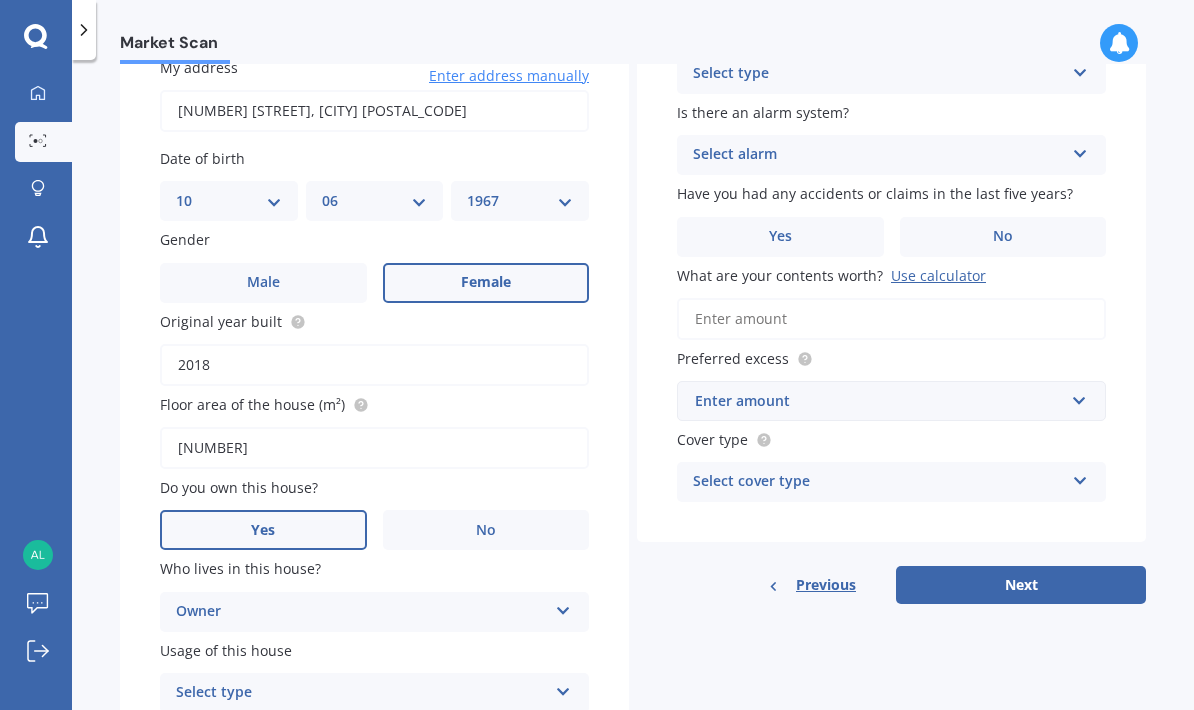 click at bounding box center [563, 688] 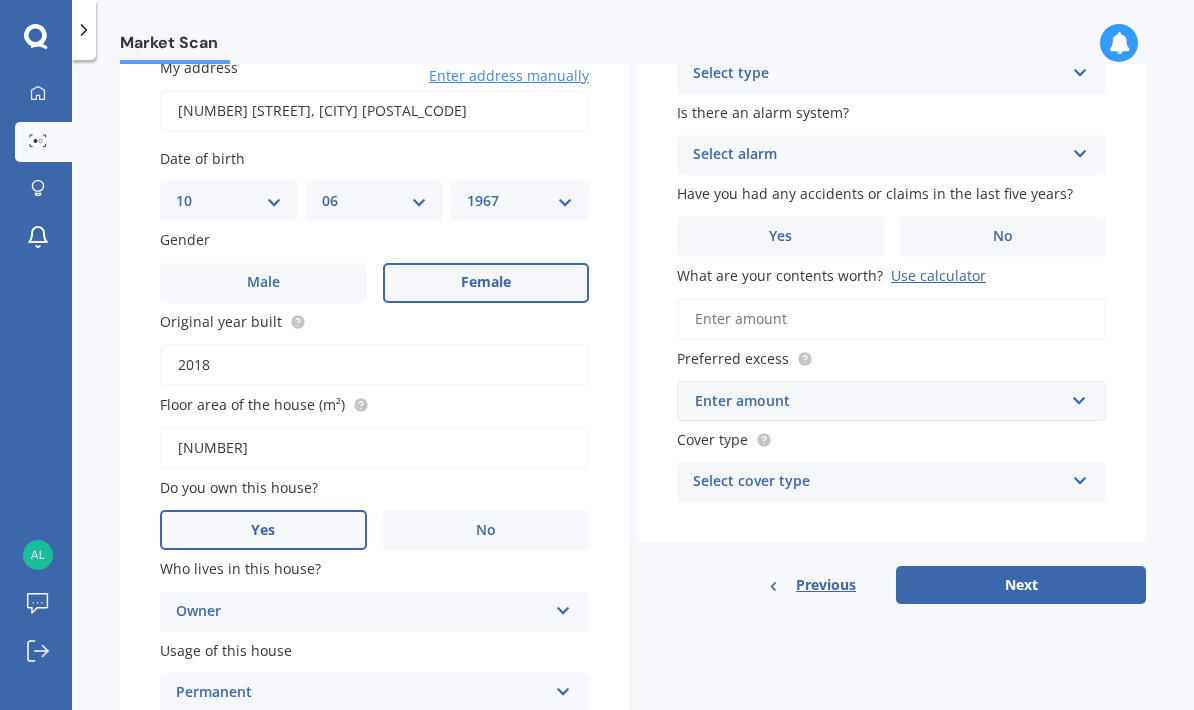 click on "Permanent" at bounding box center (374, 732) 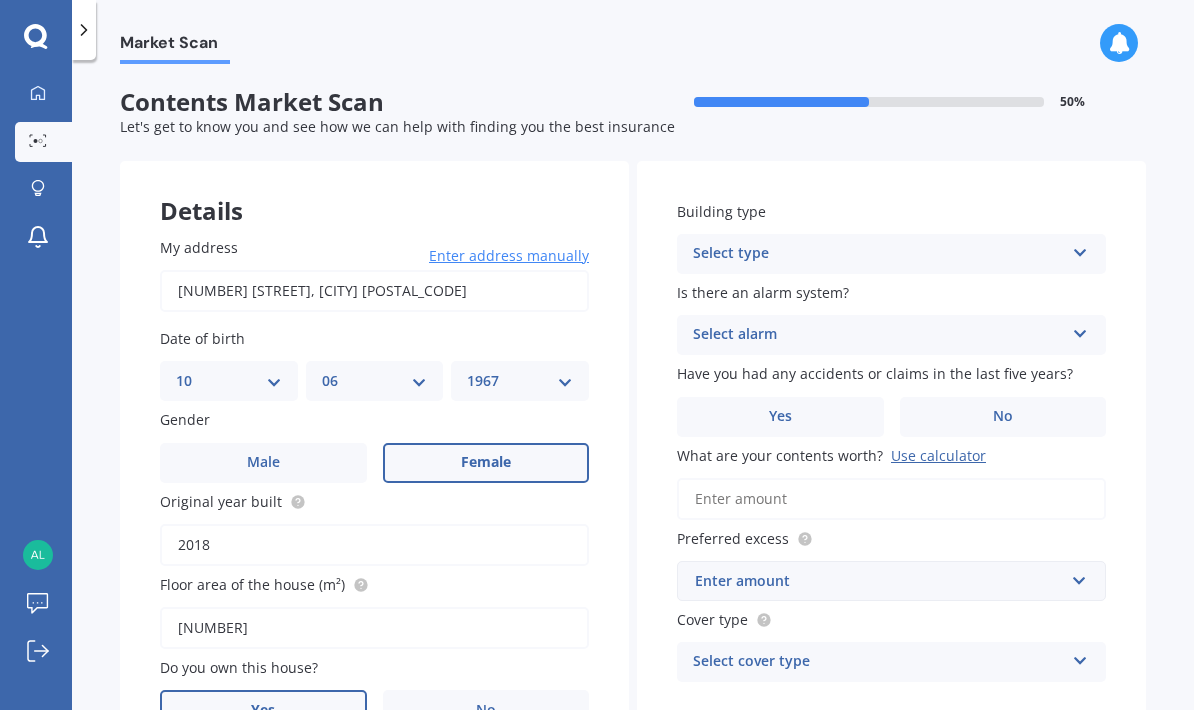 scroll, scrollTop: 0, scrollLeft: 0, axis: both 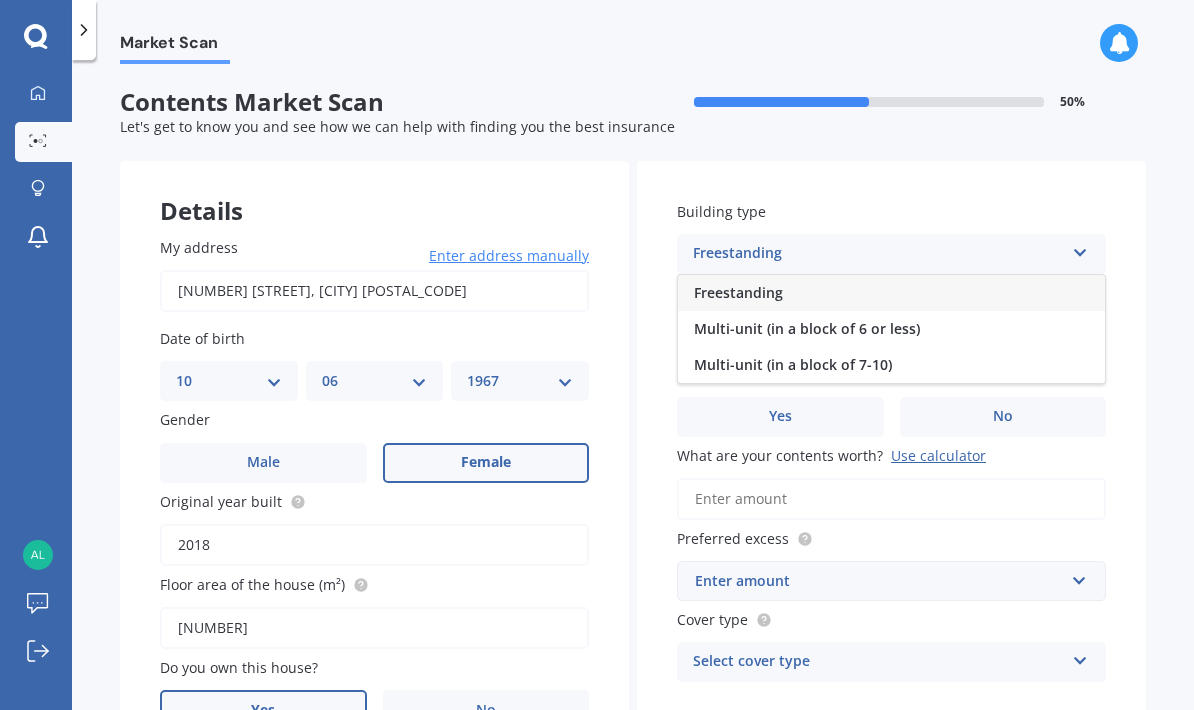 click on "Freestanding" at bounding box center (891, 293) 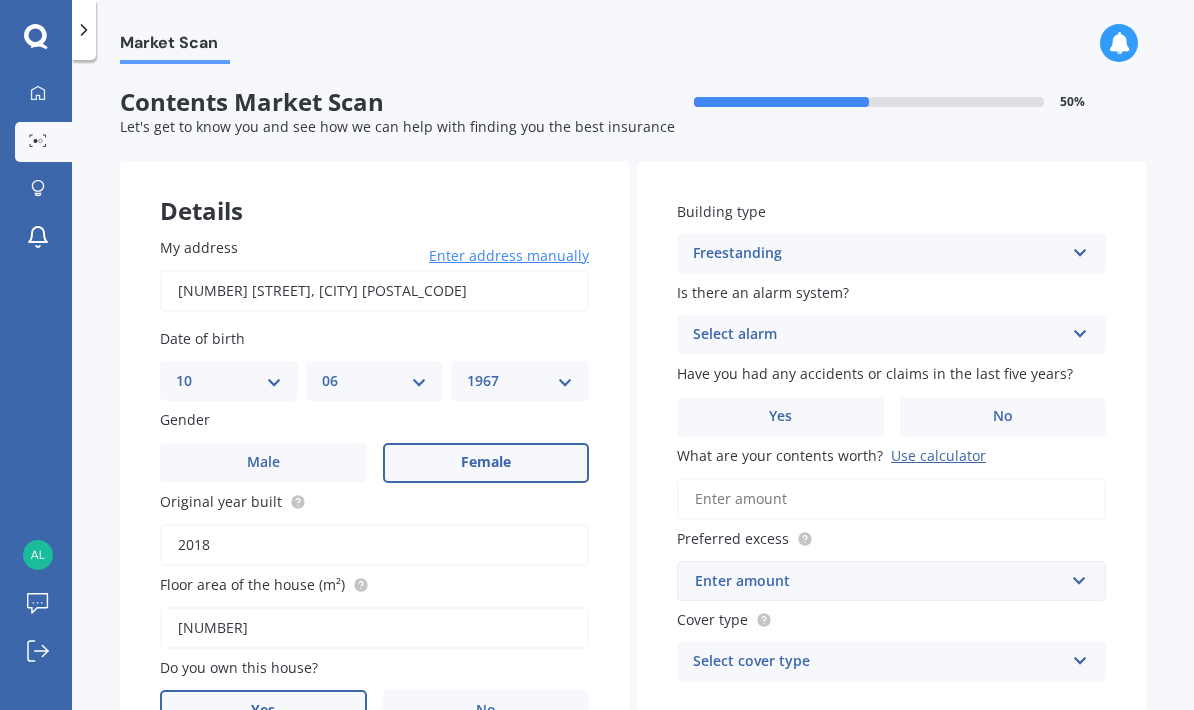 click at bounding box center (1080, 330) 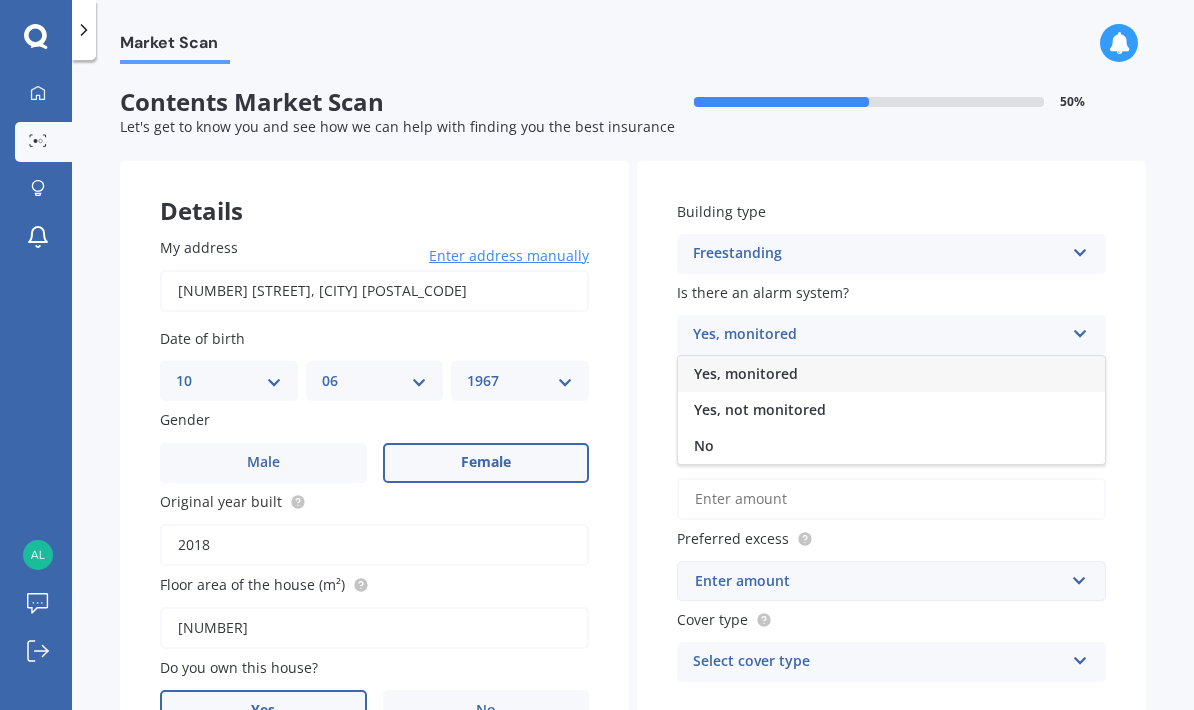 click on "No" at bounding box center (891, 446) 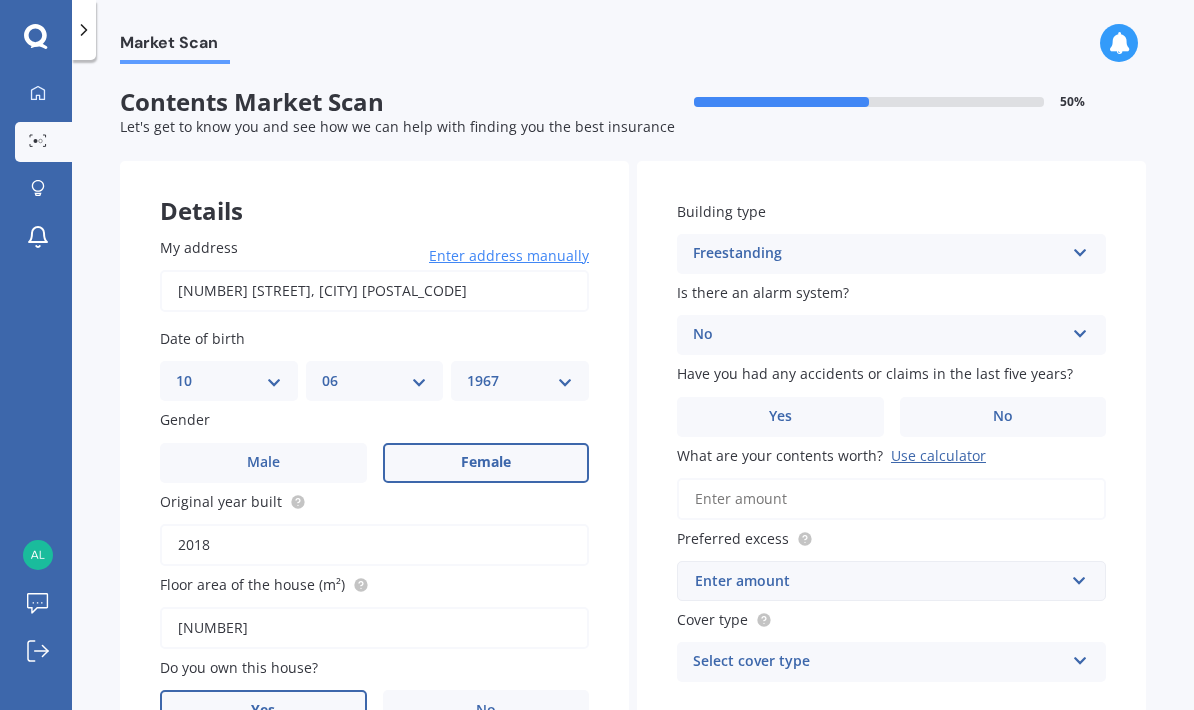 click on "No" at bounding box center (1003, 417) 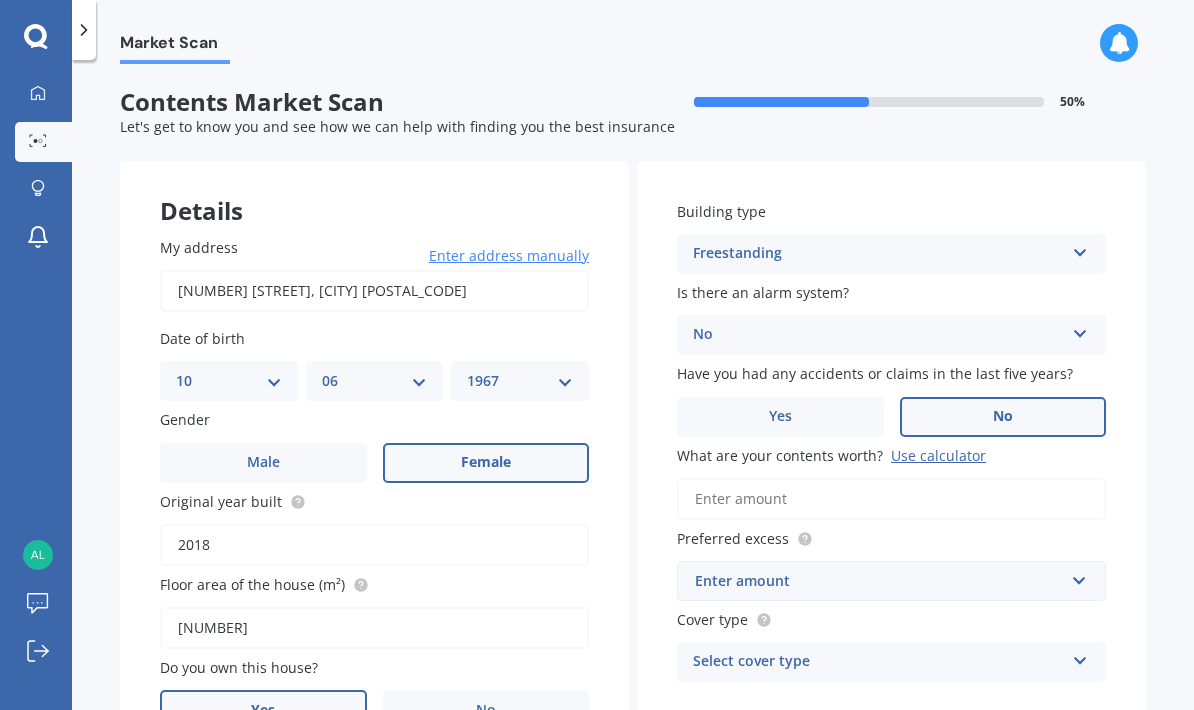 click on "What are your contents worth? Use calculator" at bounding box center [891, 499] 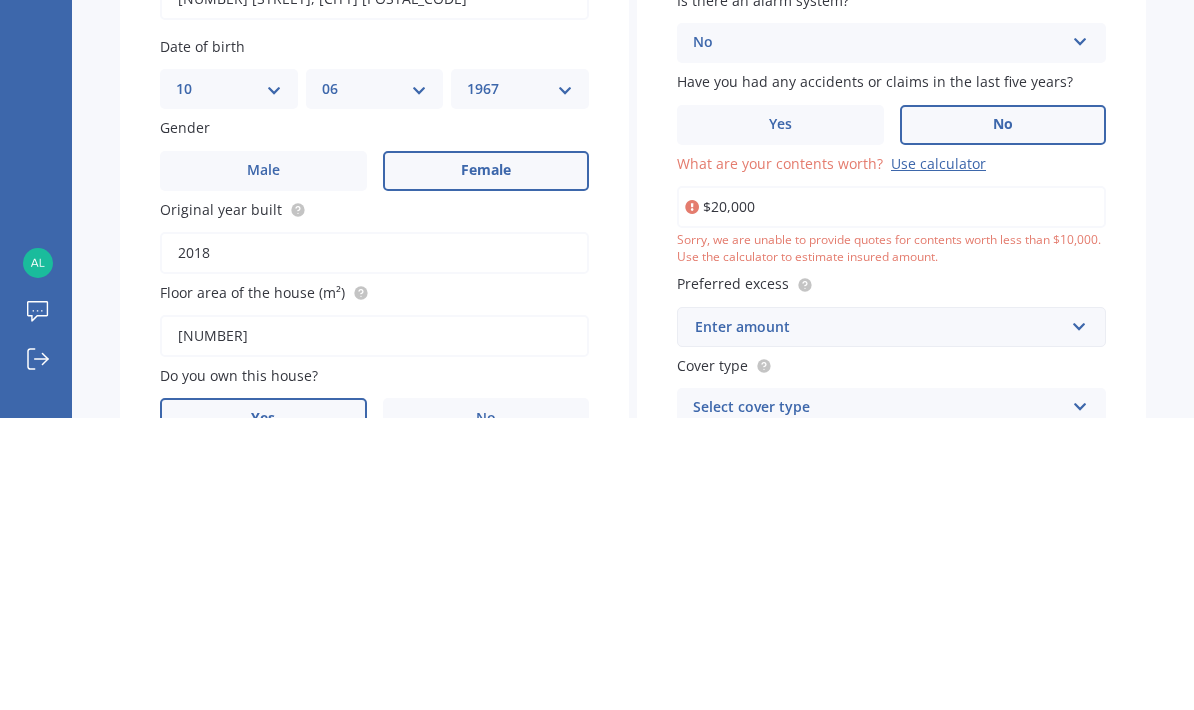 type on "$200,000" 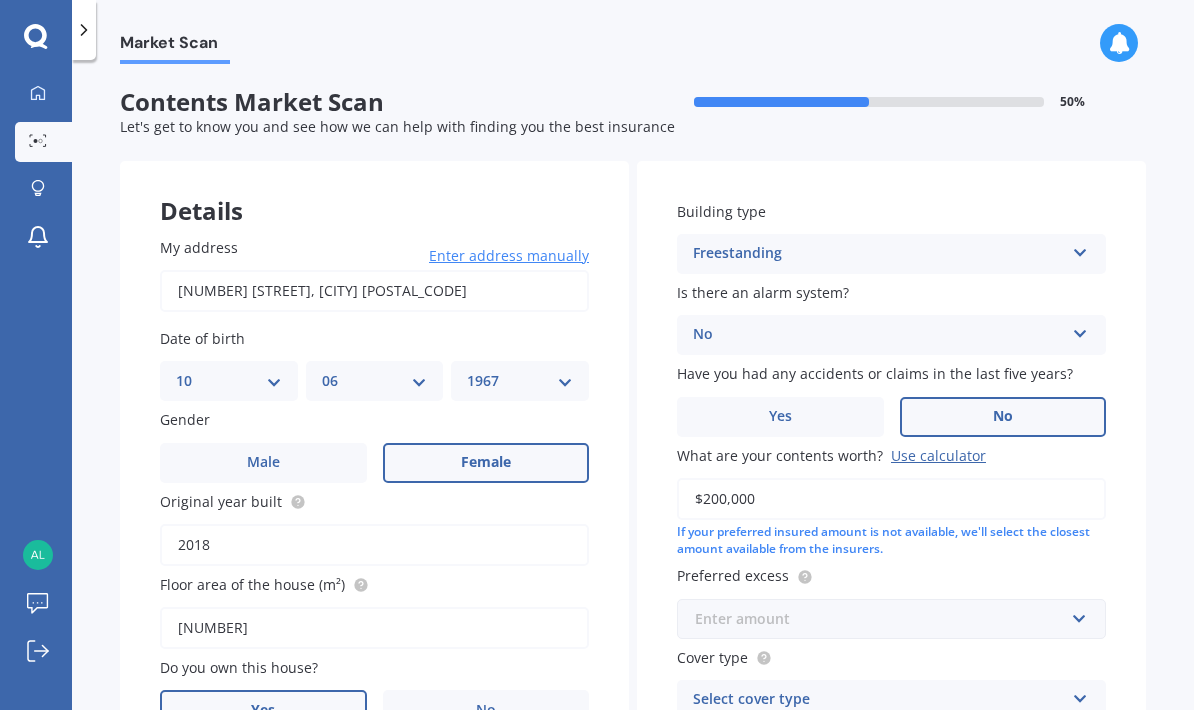 click at bounding box center [884, 619] 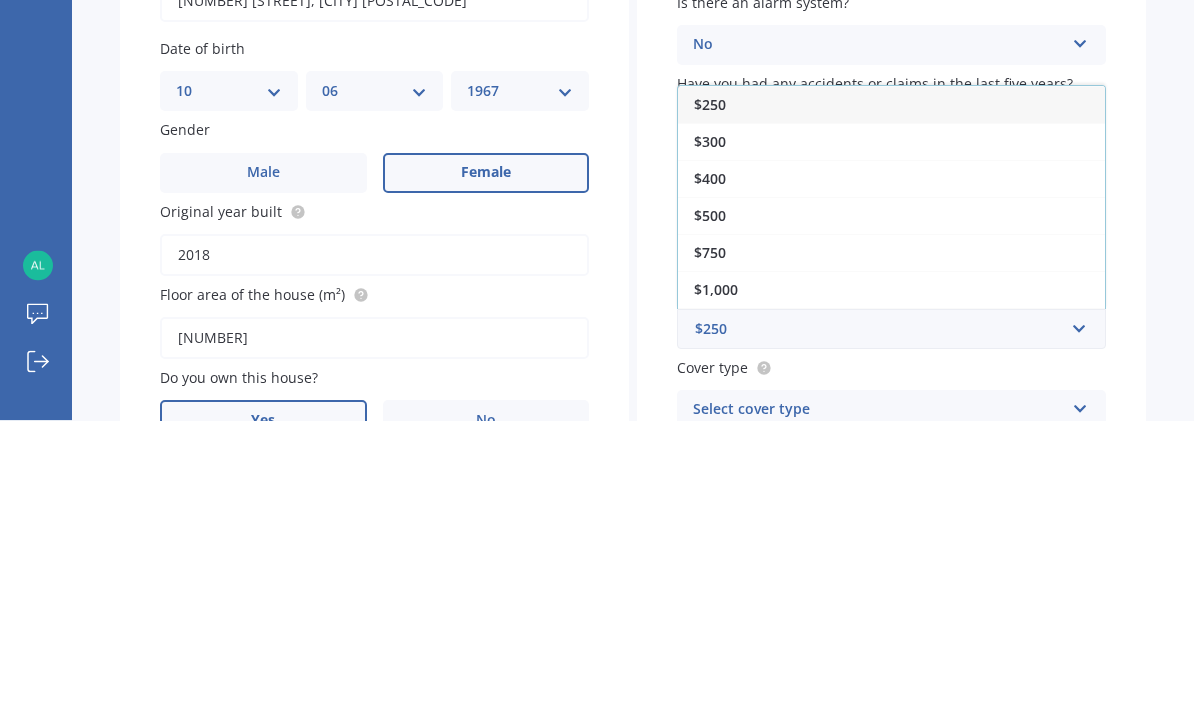 click on "$1,000" at bounding box center (891, 579) 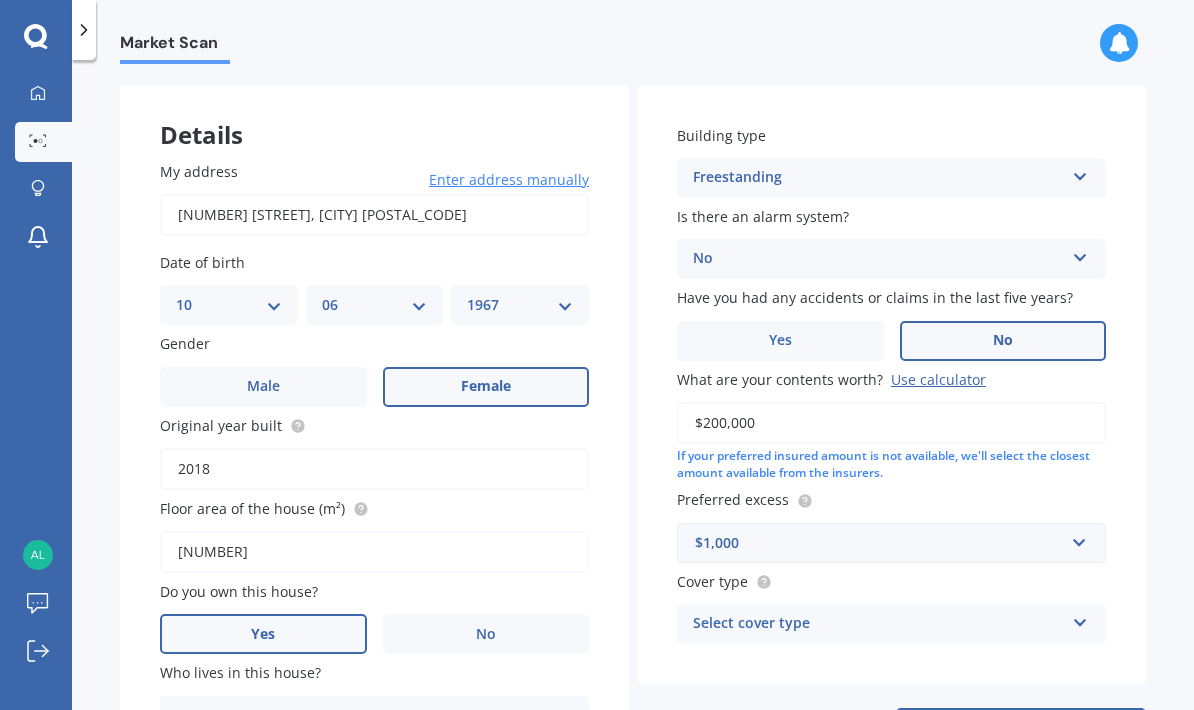 scroll, scrollTop: 81, scrollLeft: 0, axis: vertical 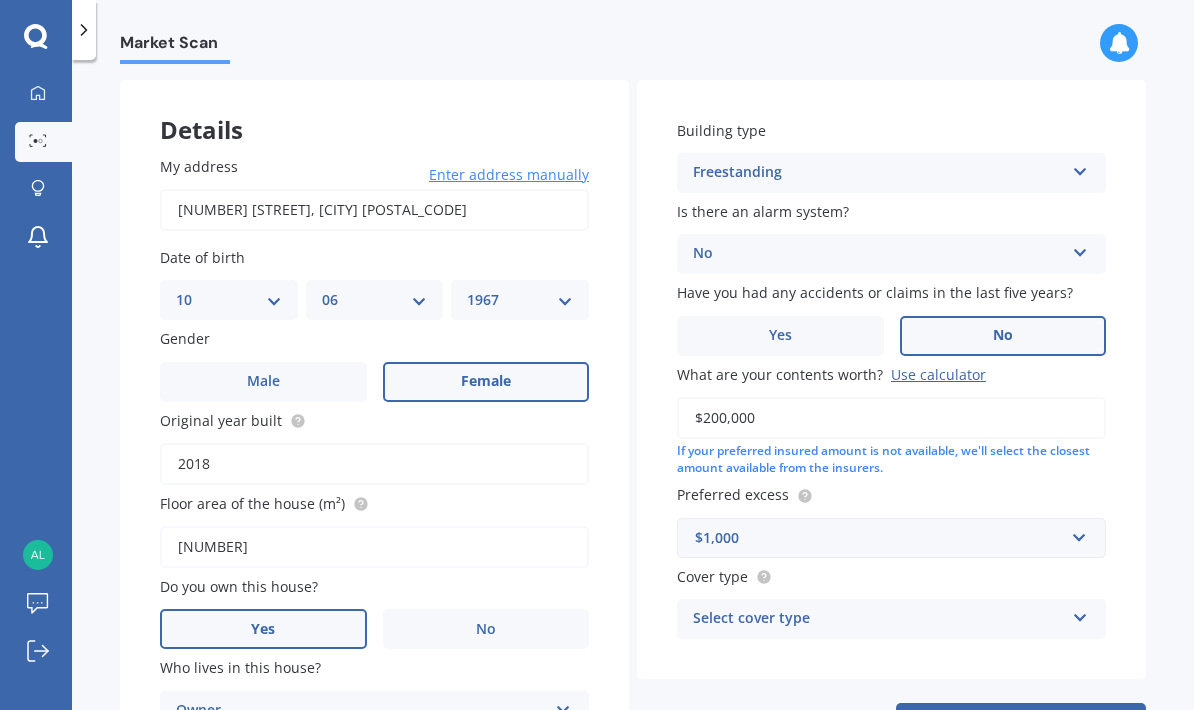 click at bounding box center (1080, 614) 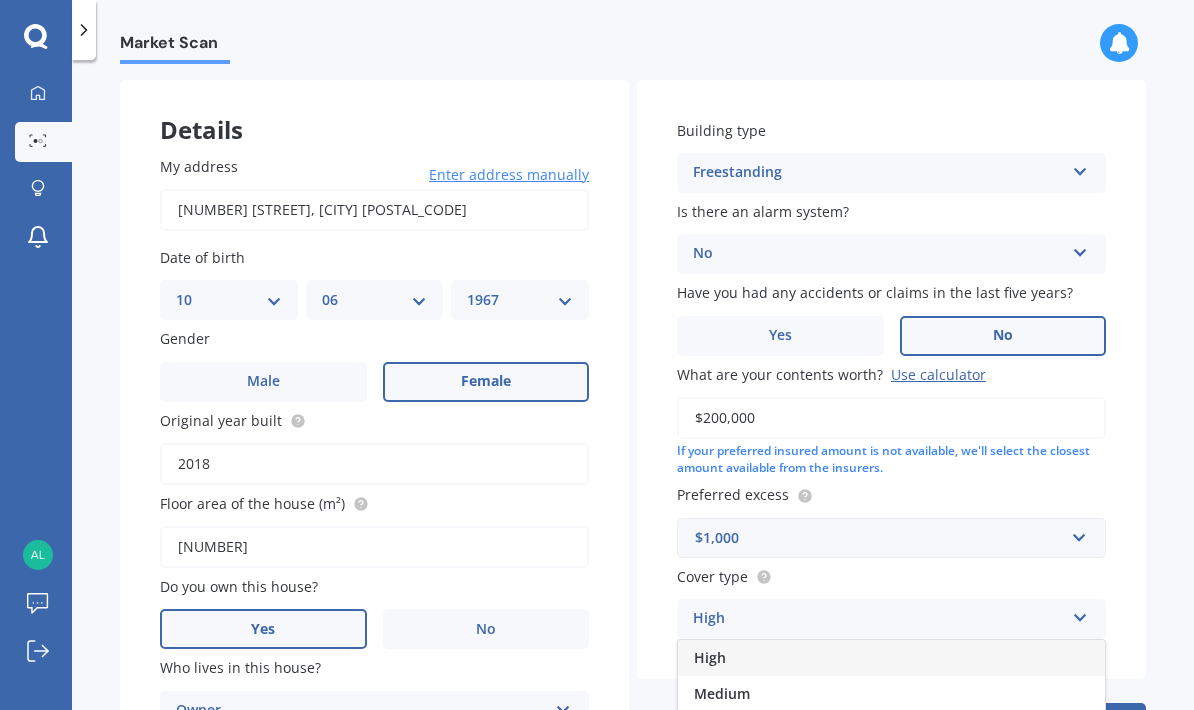 click on "High" at bounding box center [891, 658] 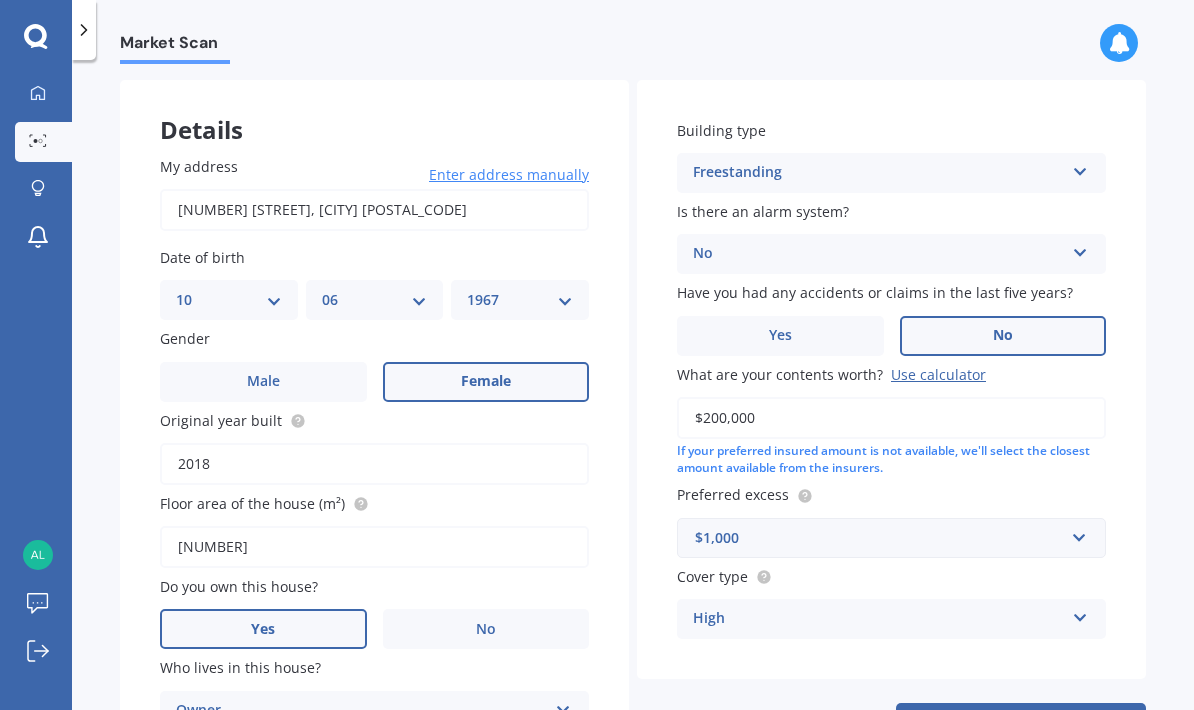 click on "Next" at bounding box center [1021, 722] 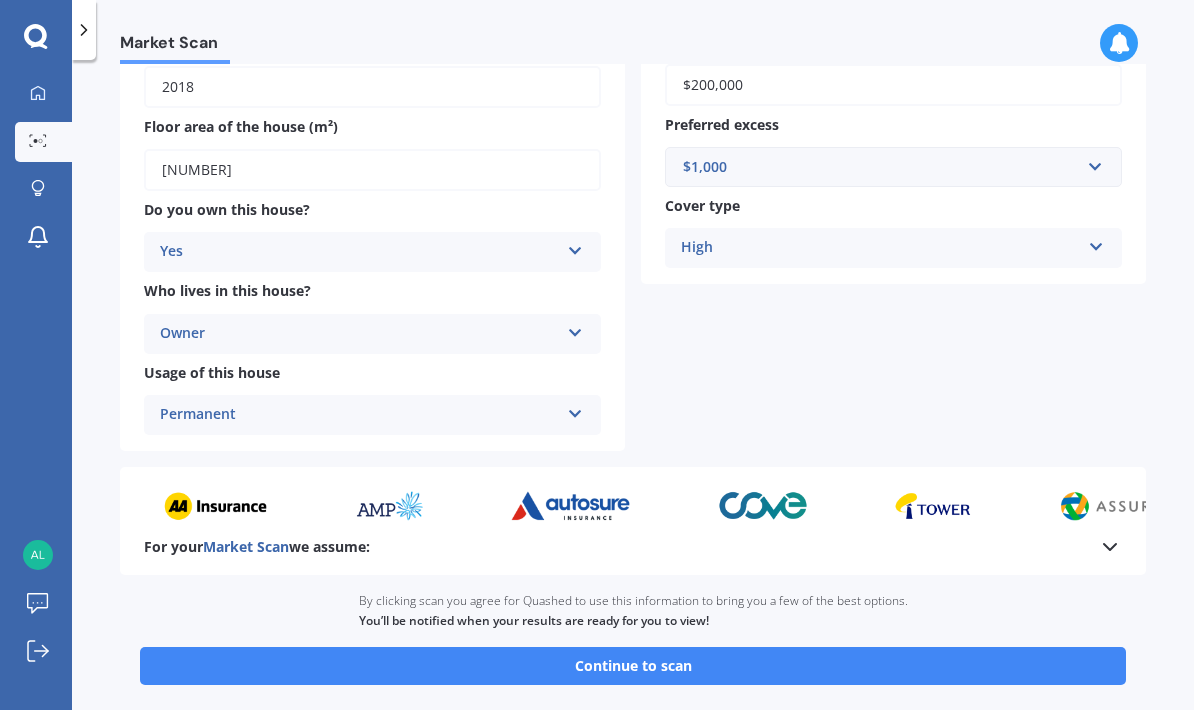 scroll, scrollTop: 390, scrollLeft: 0, axis: vertical 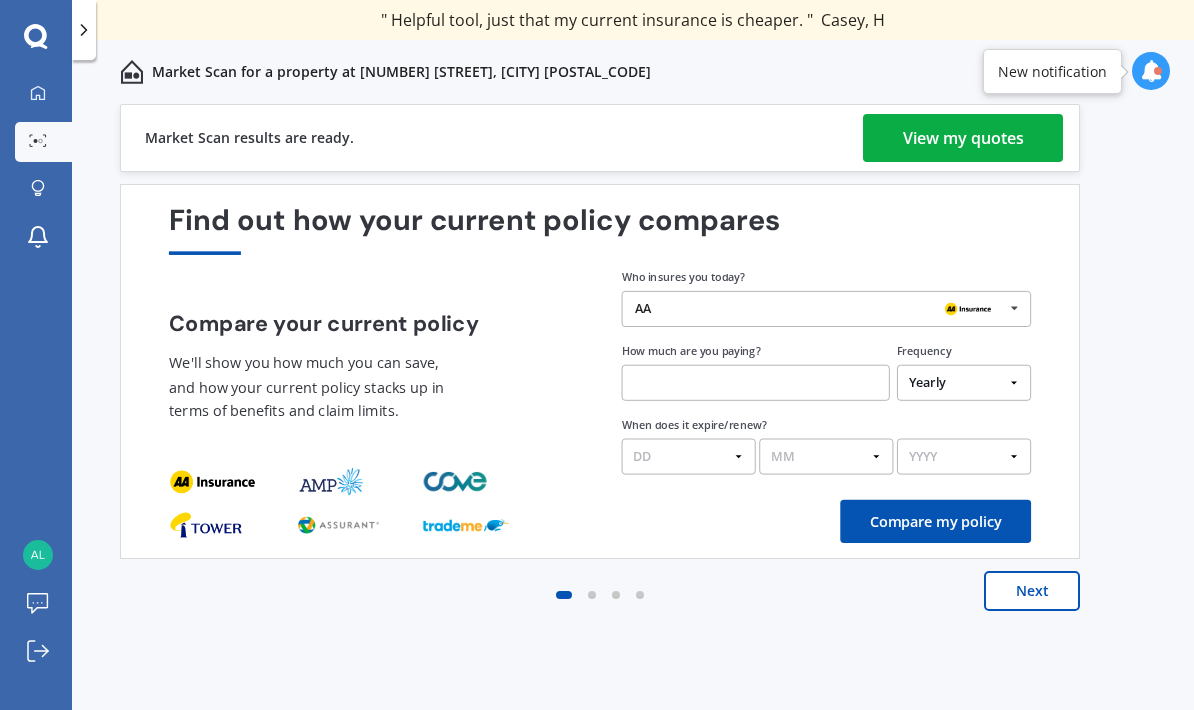 click on "View my quotes" at bounding box center [963, 138] 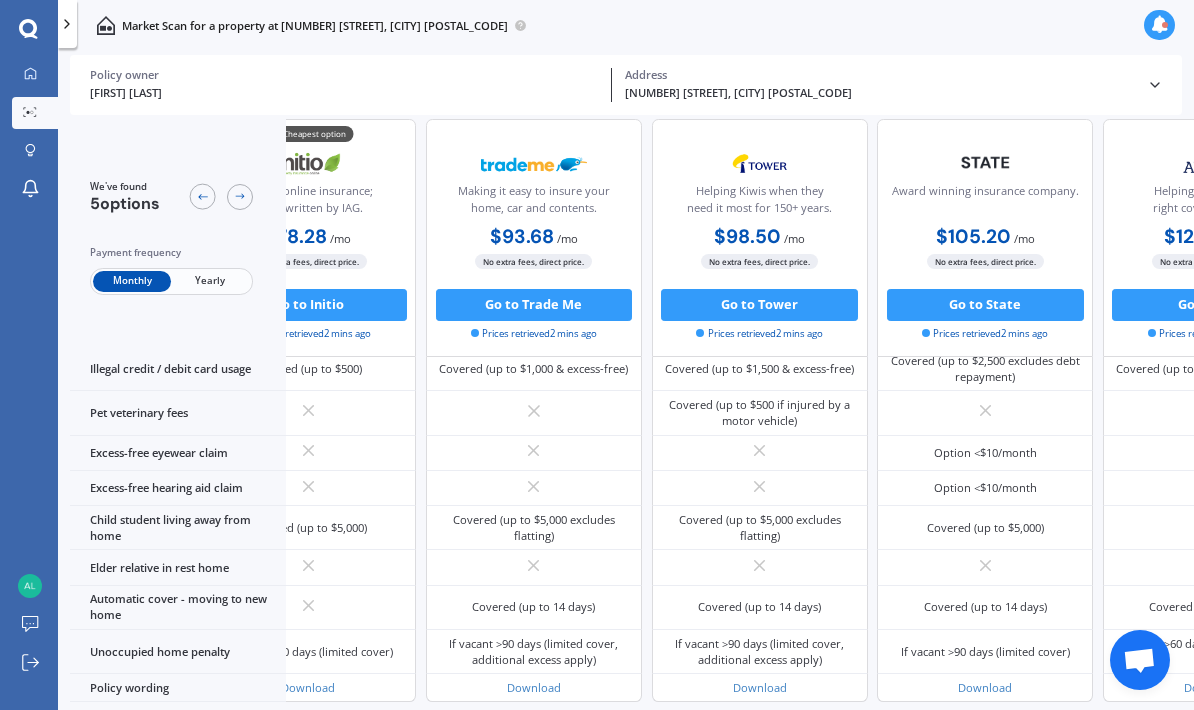 scroll, scrollTop: 1278, scrollLeft: 108, axis: both 